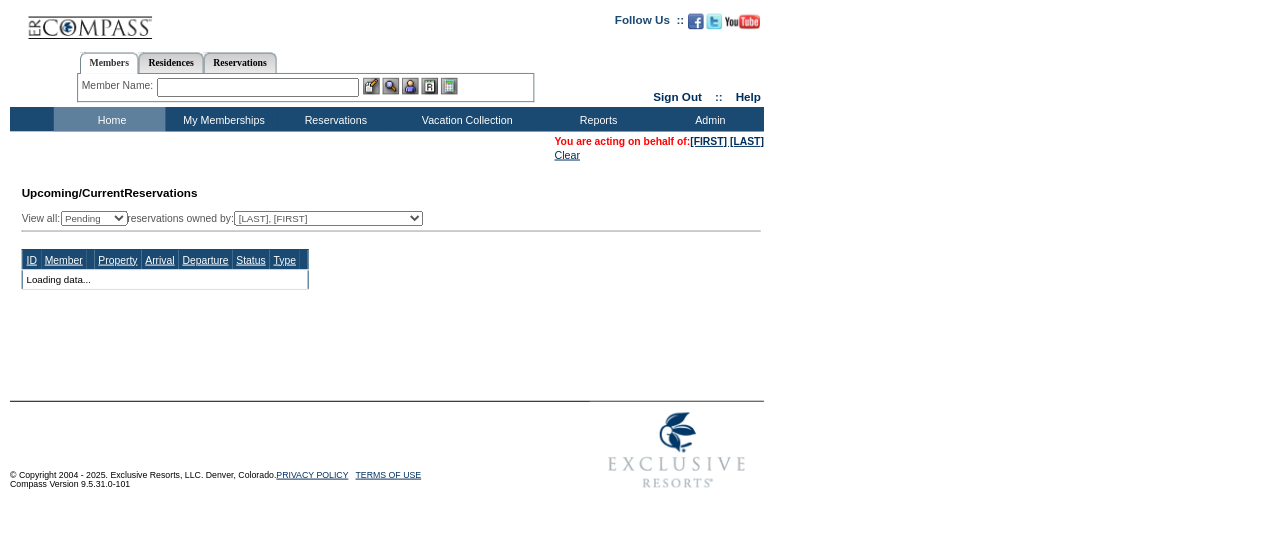 scroll, scrollTop: 0, scrollLeft: 0, axis: both 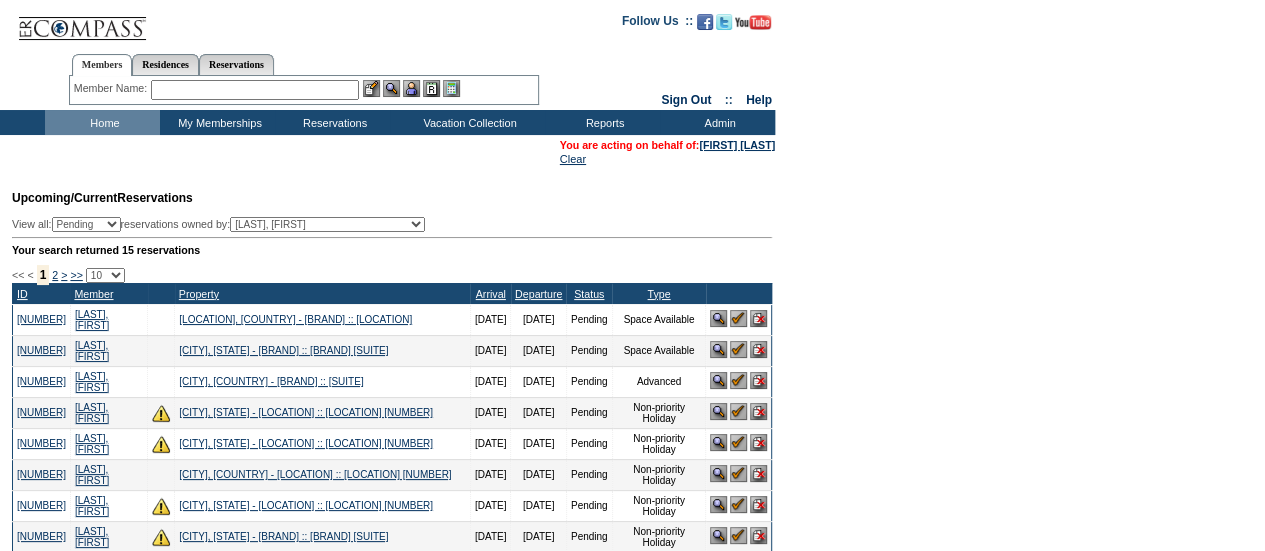 click at bounding box center (255, 90) 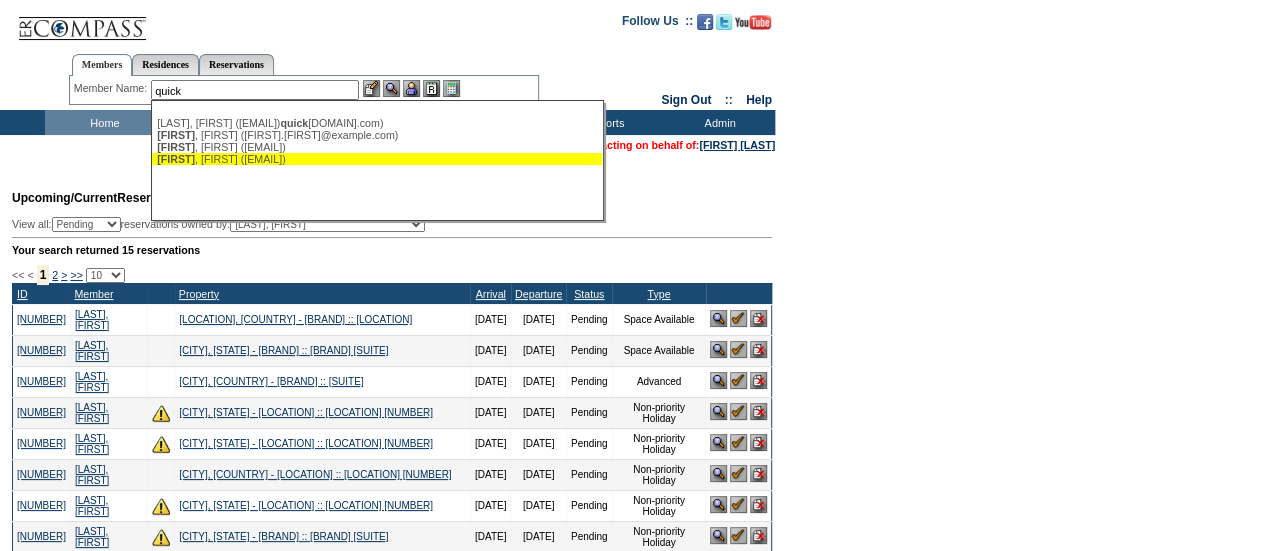 type on "quick" 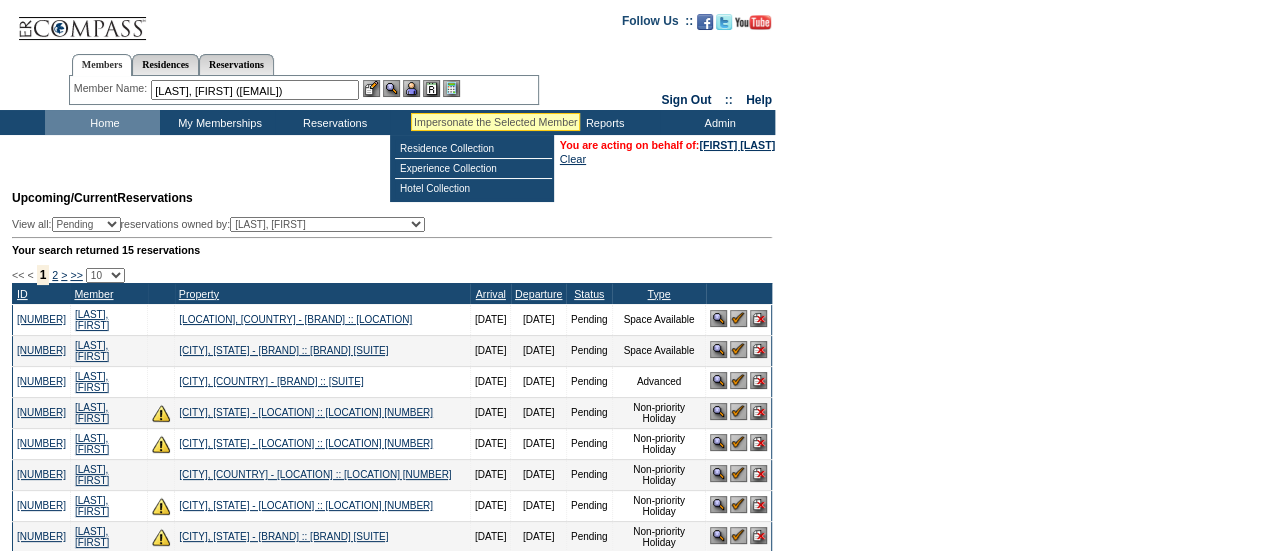 click at bounding box center [411, 88] 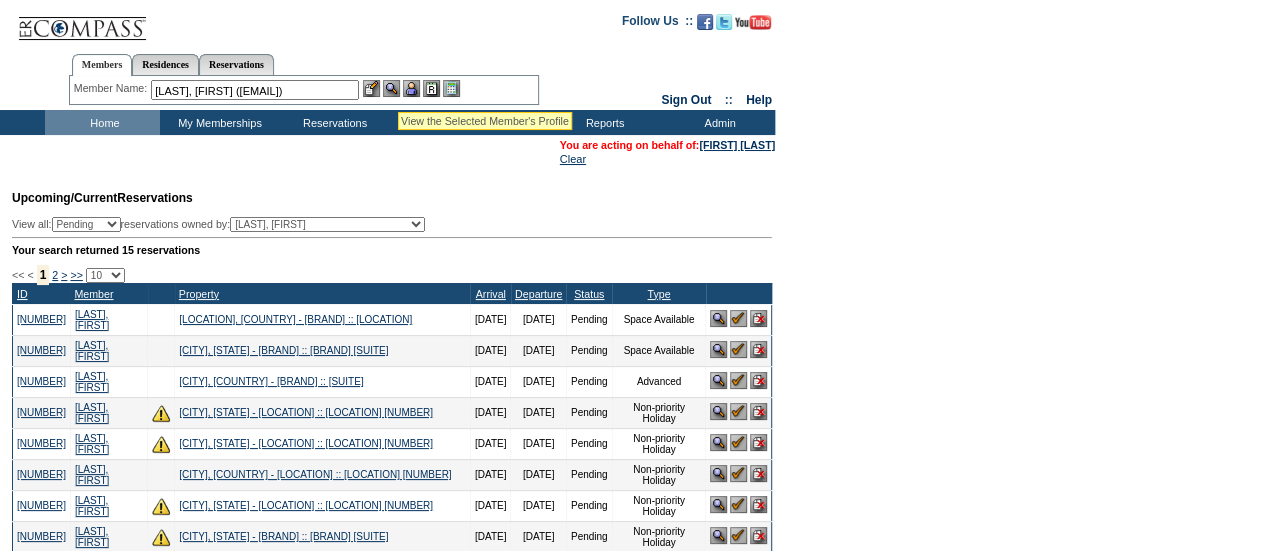 click at bounding box center [391, 88] 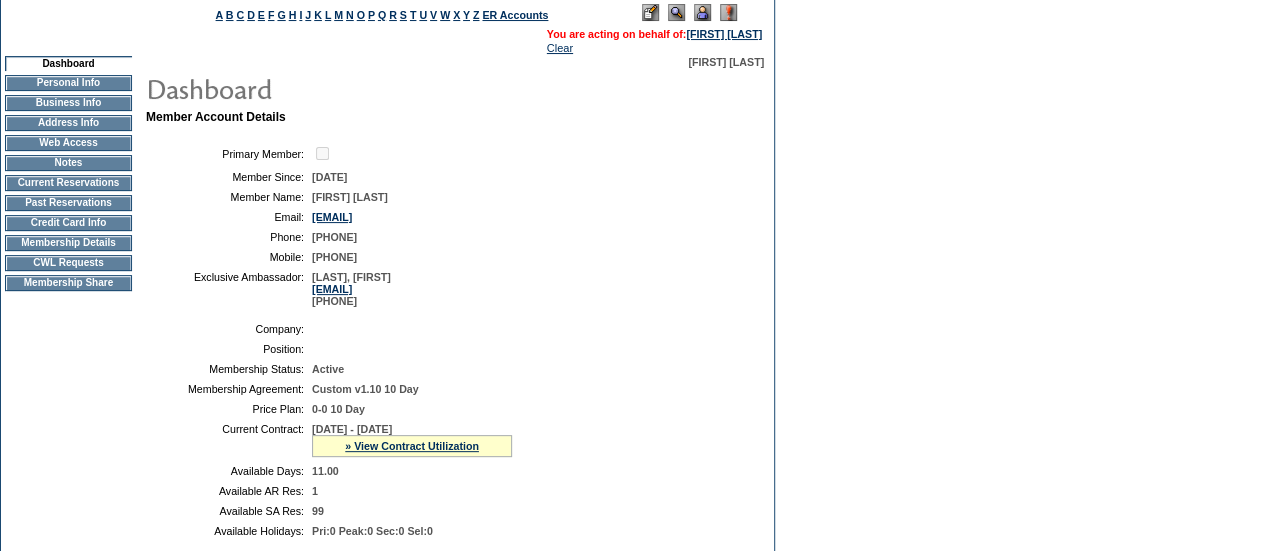 scroll, scrollTop: 0, scrollLeft: 0, axis: both 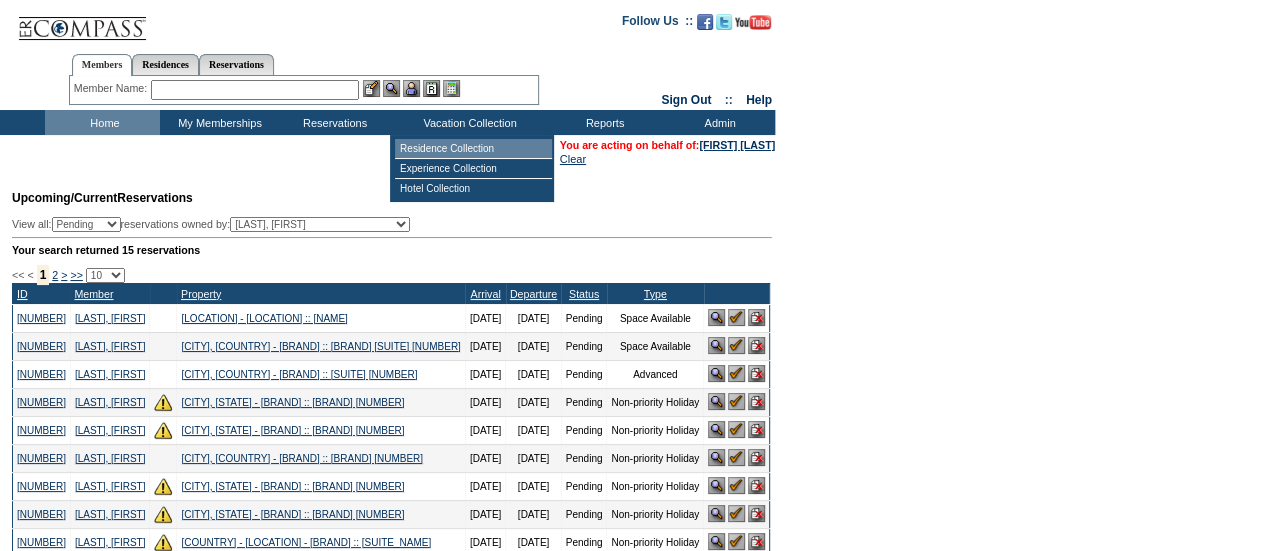 click on "Residence Collection" at bounding box center [473, 149] 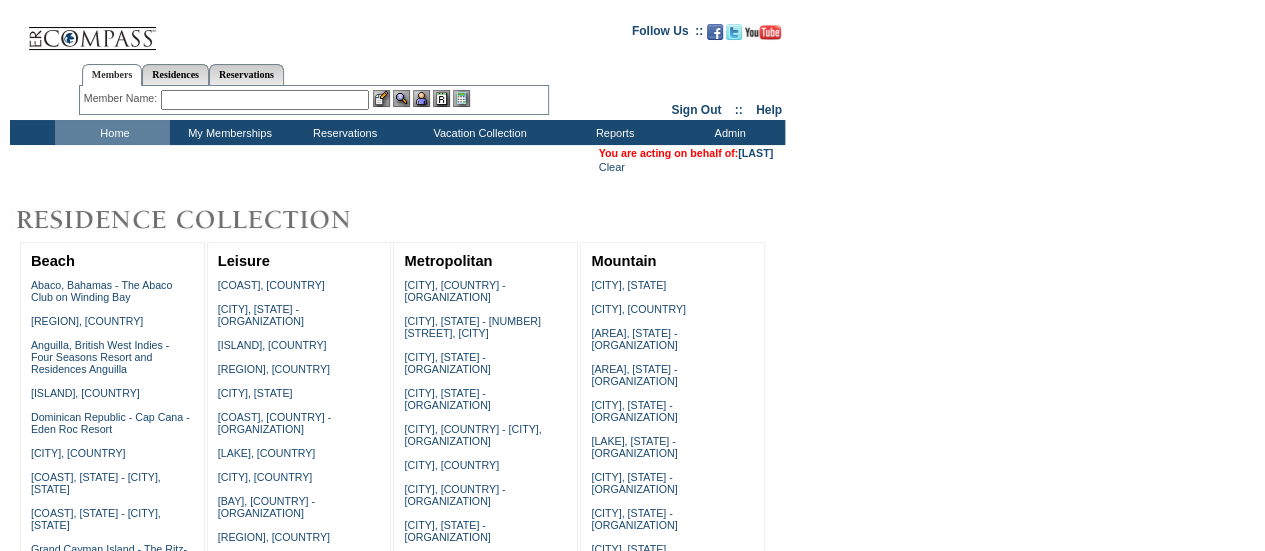 scroll, scrollTop: 505, scrollLeft: 0, axis: vertical 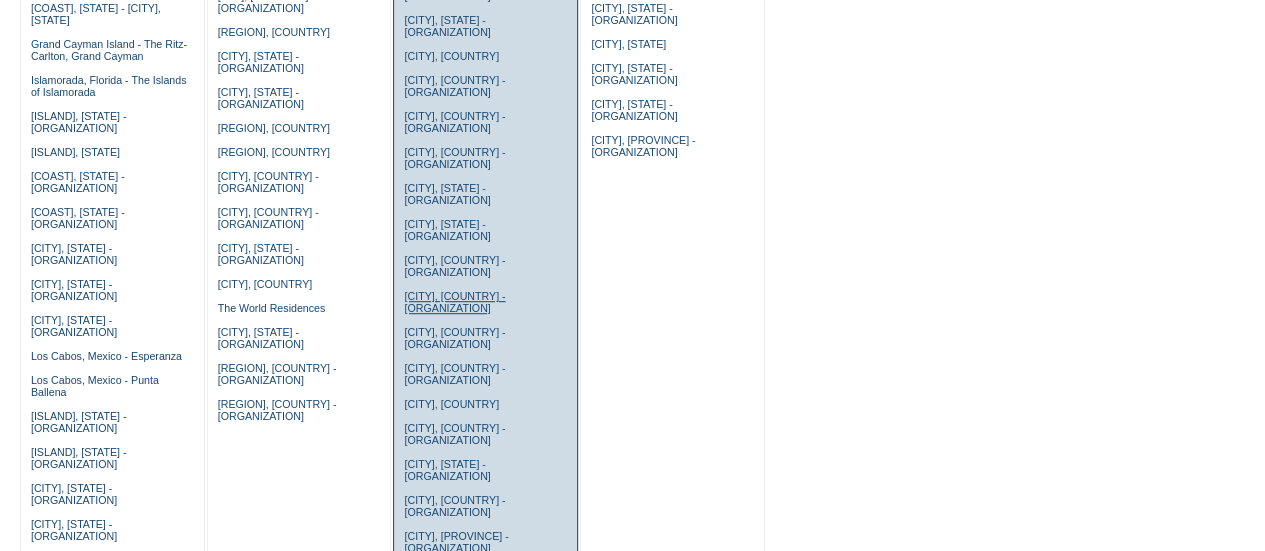 click on "[CITY], [COUNTRY] - [ORGANIZATION]" at bounding box center [454, 302] 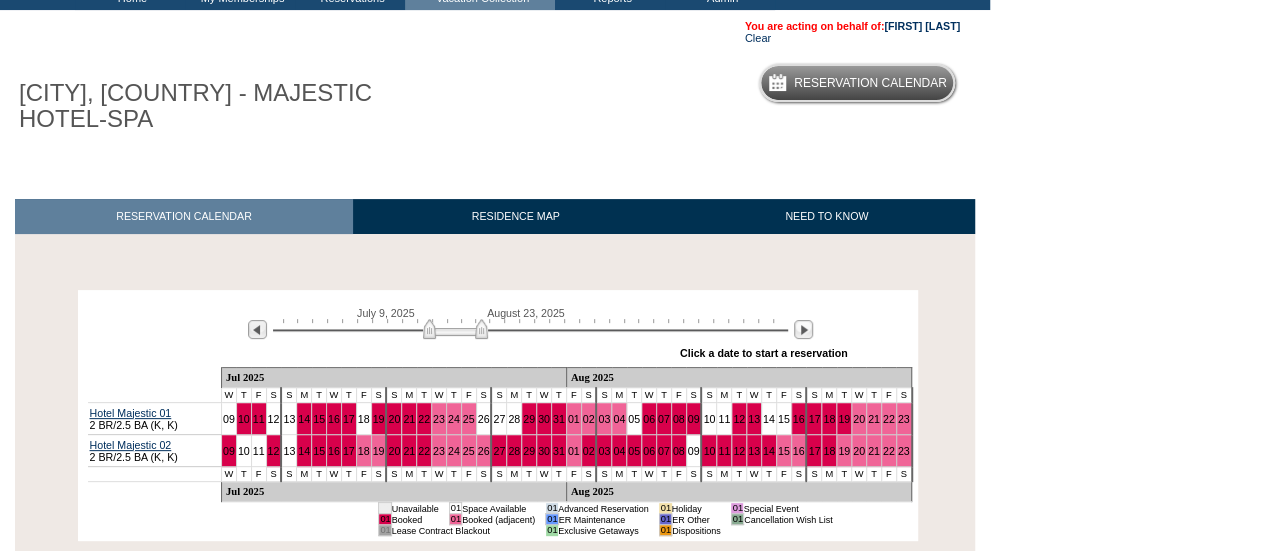 scroll, scrollTop: 133, scrollLeft: 0, axis: vertical 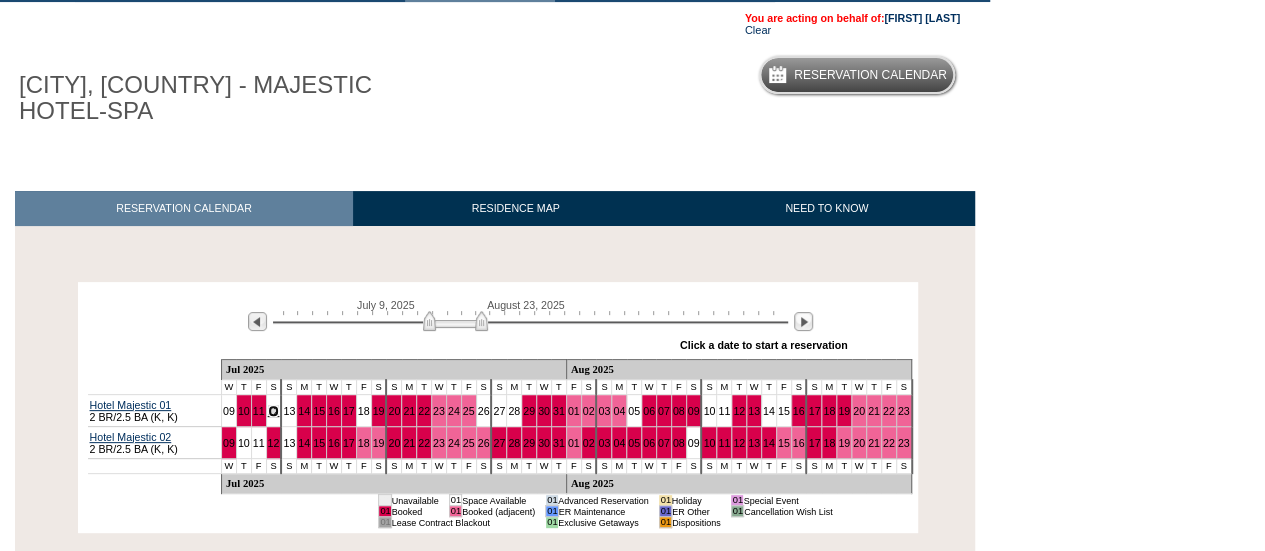 click on "12" at bounding box center (274, 411) 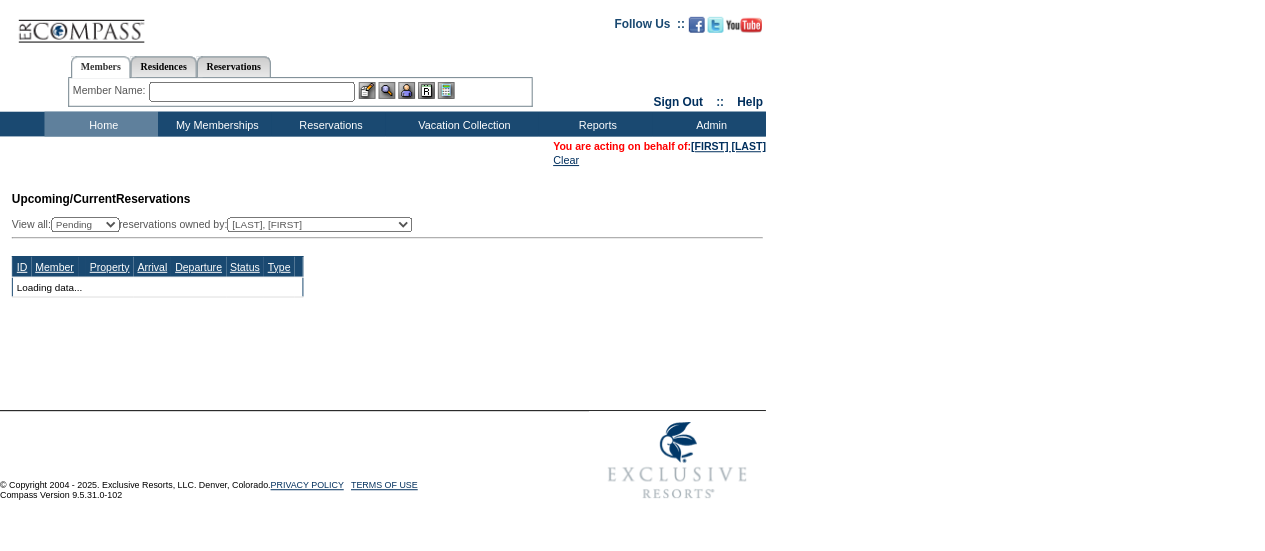 scroll, scrollTop: 0, scrollLeft: 0, axis: both 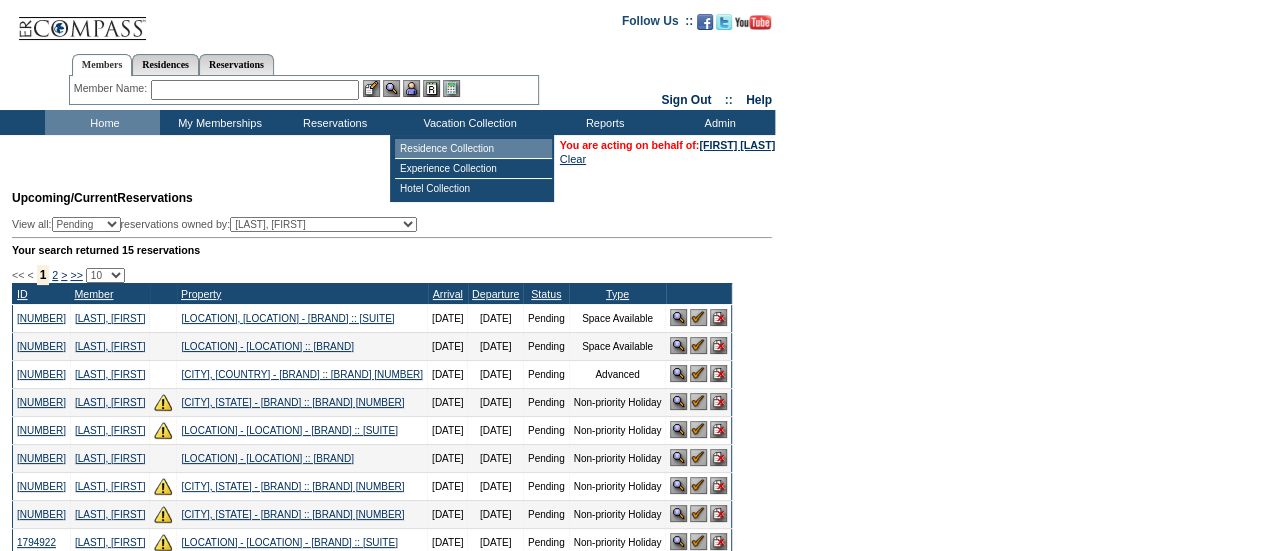 click on "Residence Collection" at bounding box center (473, 149) 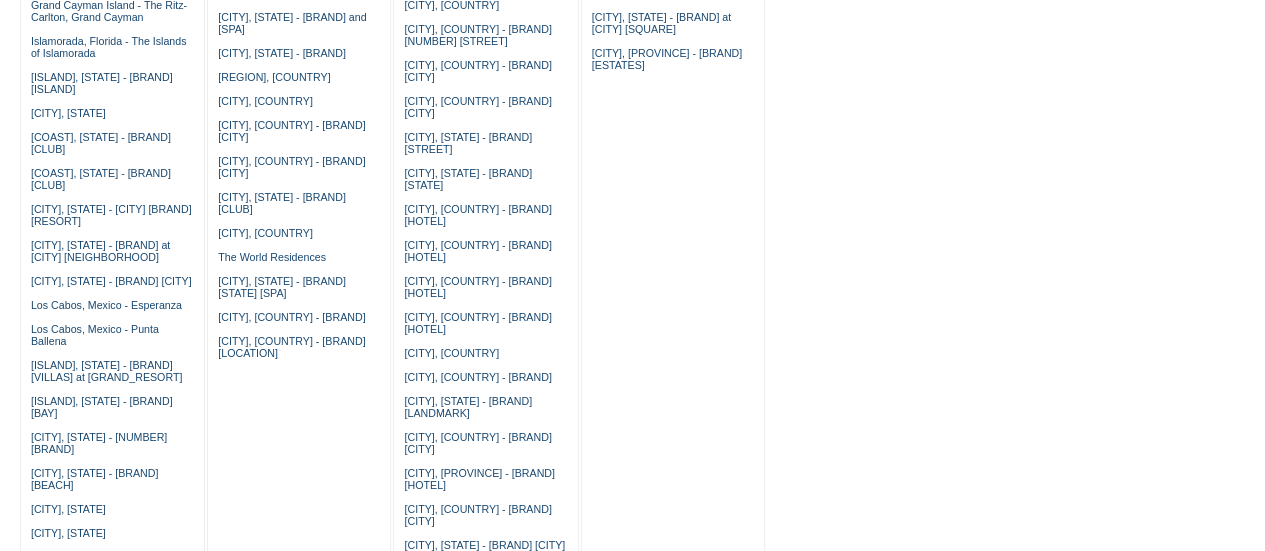 scroll, scrollTop: 562, scrollLeft: 0, axis: vertical 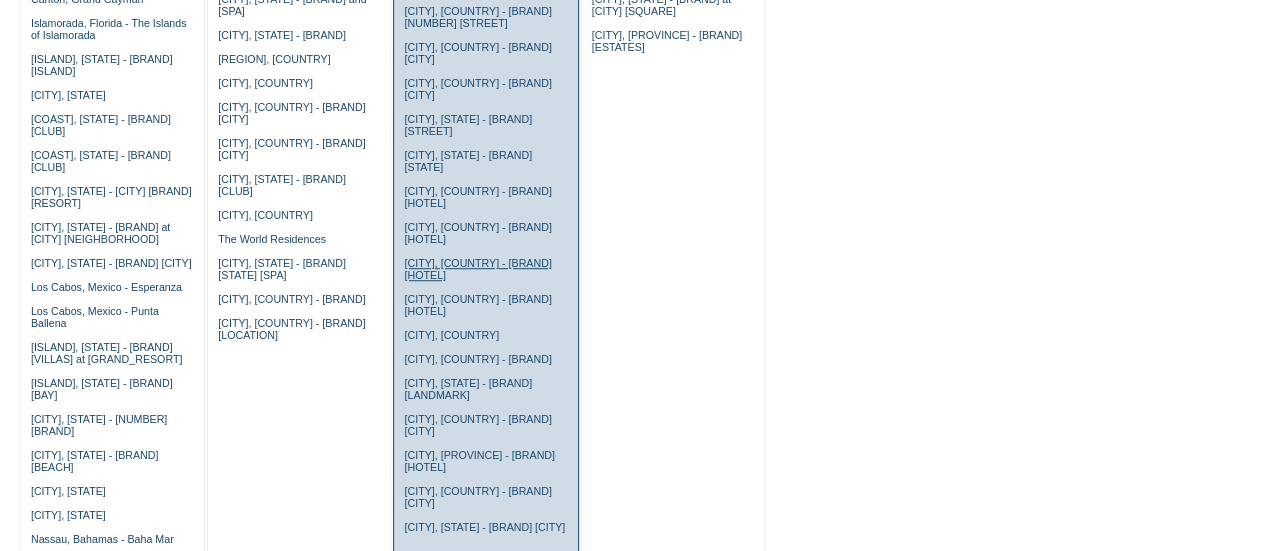 click on "[CITY], [COUNTRY] - [BRAND] [HOTEL]" at bounding box center (477, 269) 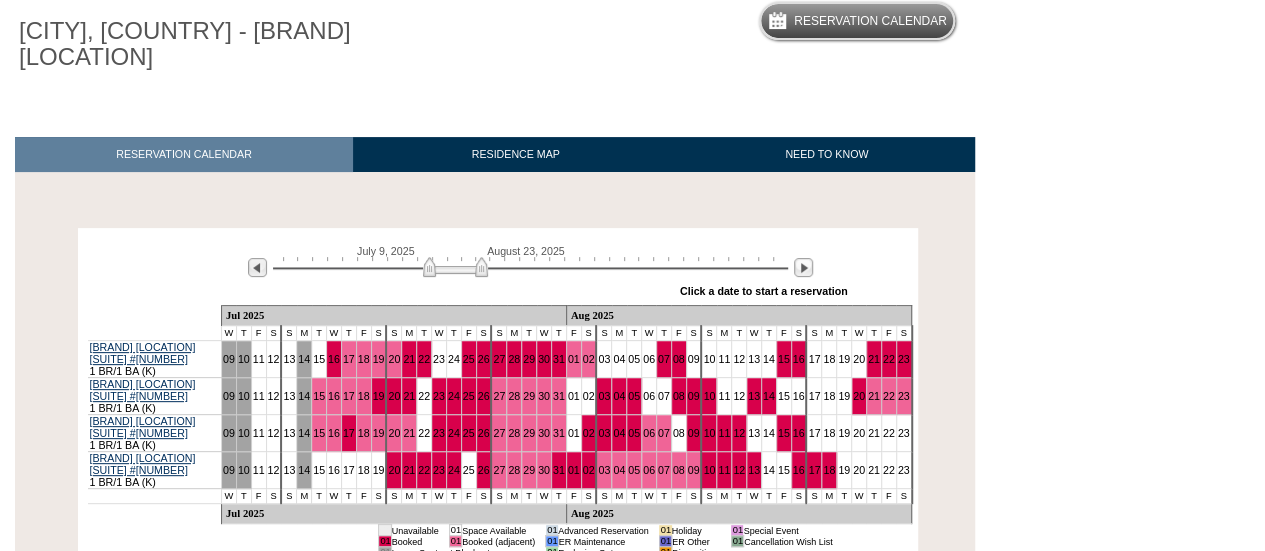 scroll, scrollTop: 188, scrollLeft: 0, axis: vertical 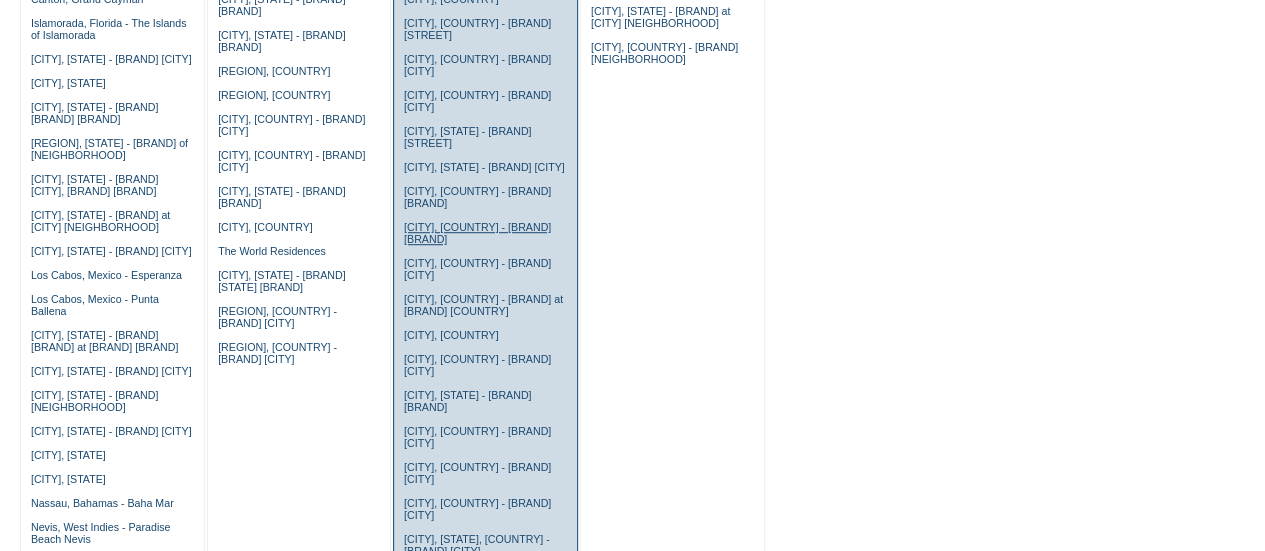 click on "[CITY], [COUNTRY] - [BRAND]" at bounding box center [477, 233] 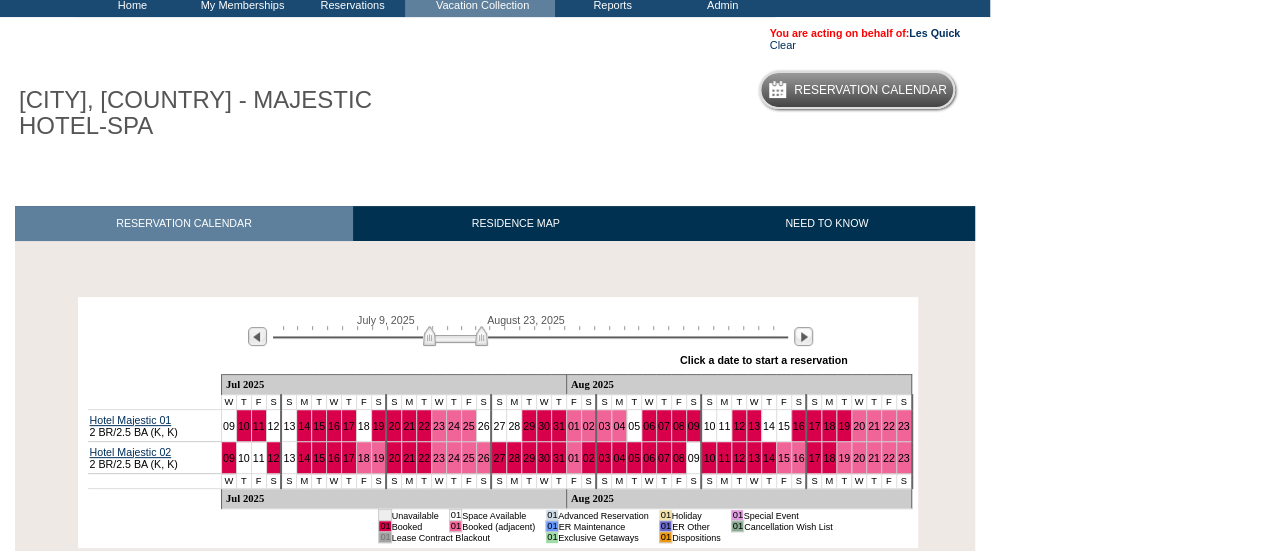 scroll, scrollTop: 128, scrollLeft: 0, axis: vertical 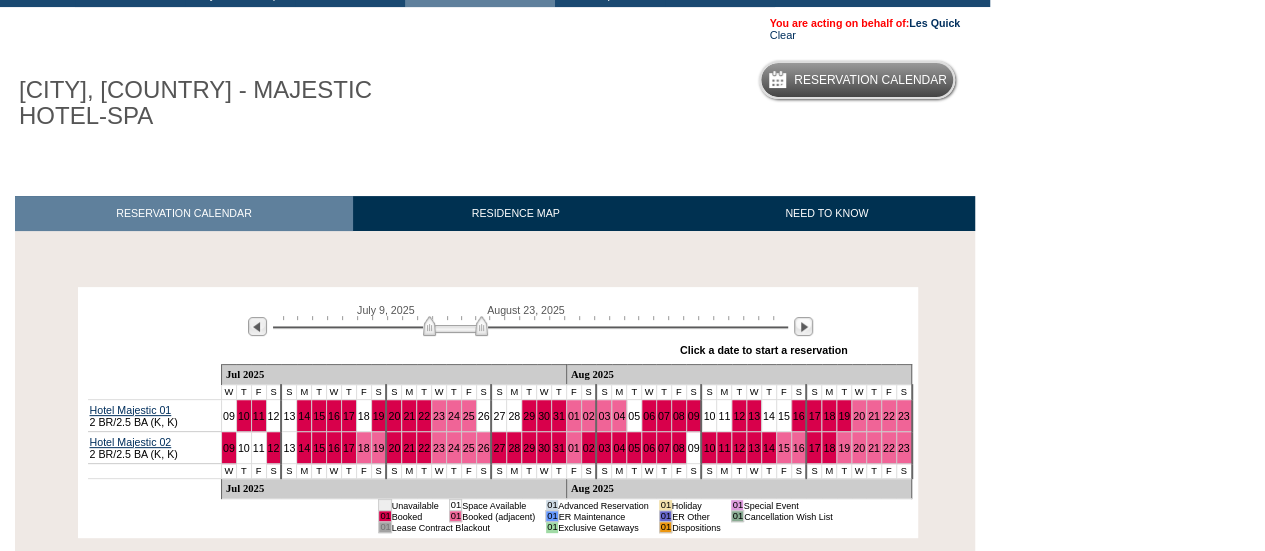 click at bounding box center [487, 175] 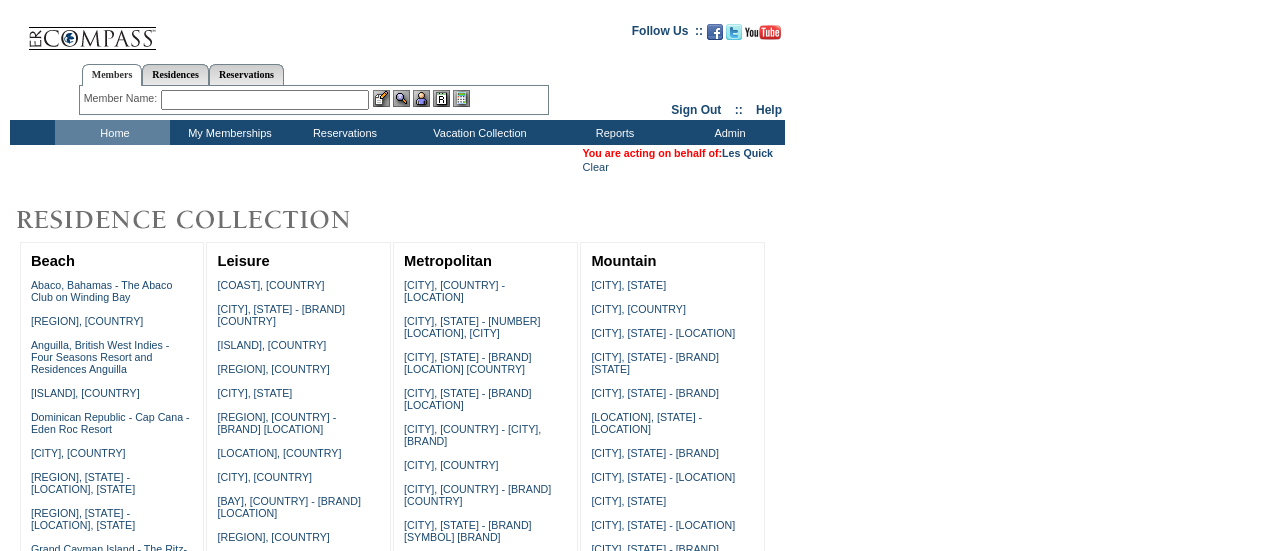 scroll, scrollTop: 562, scrollLeft: 0, axis: vertical 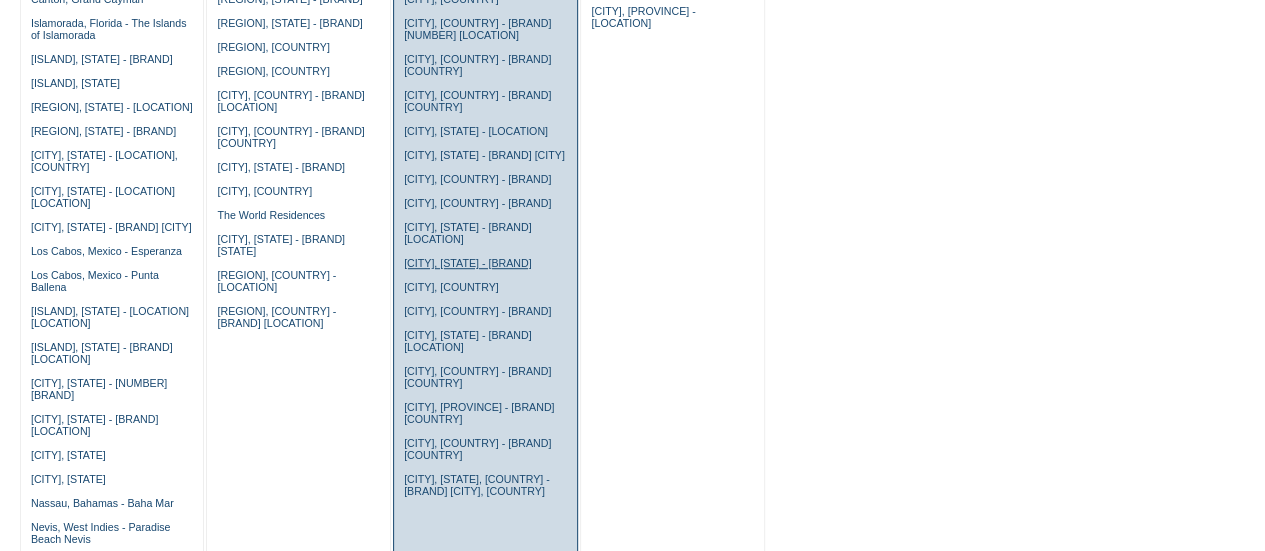 click on "[CITY], [STATE] - [BRAND]" at bounding box center (468, 263) 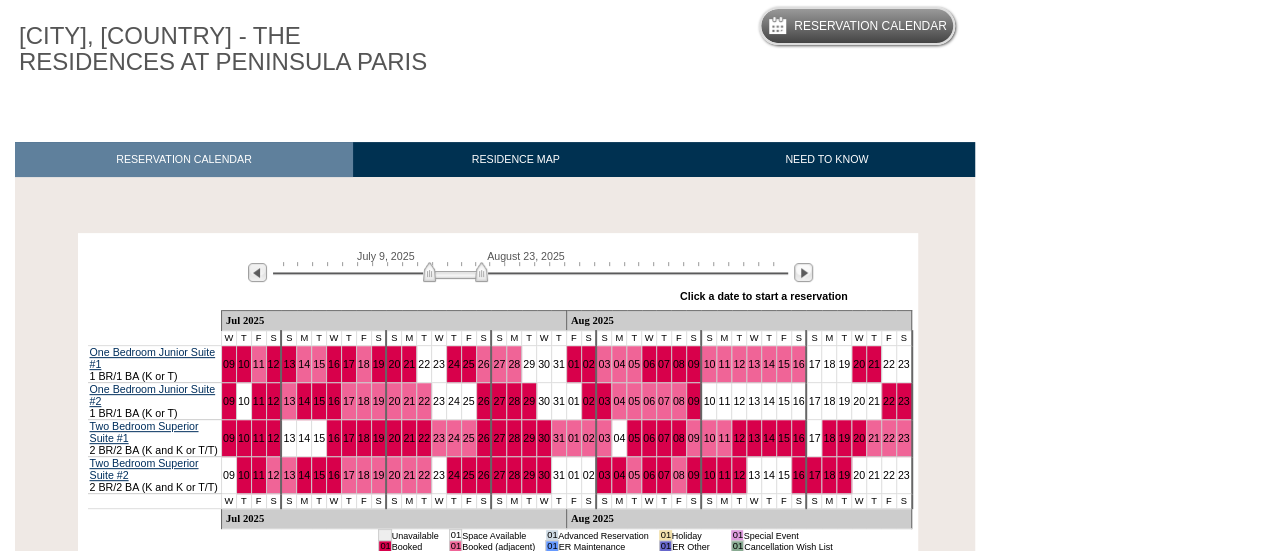 scroll, scrollTop: 183, scrollLeft: 0, axis: vertical 